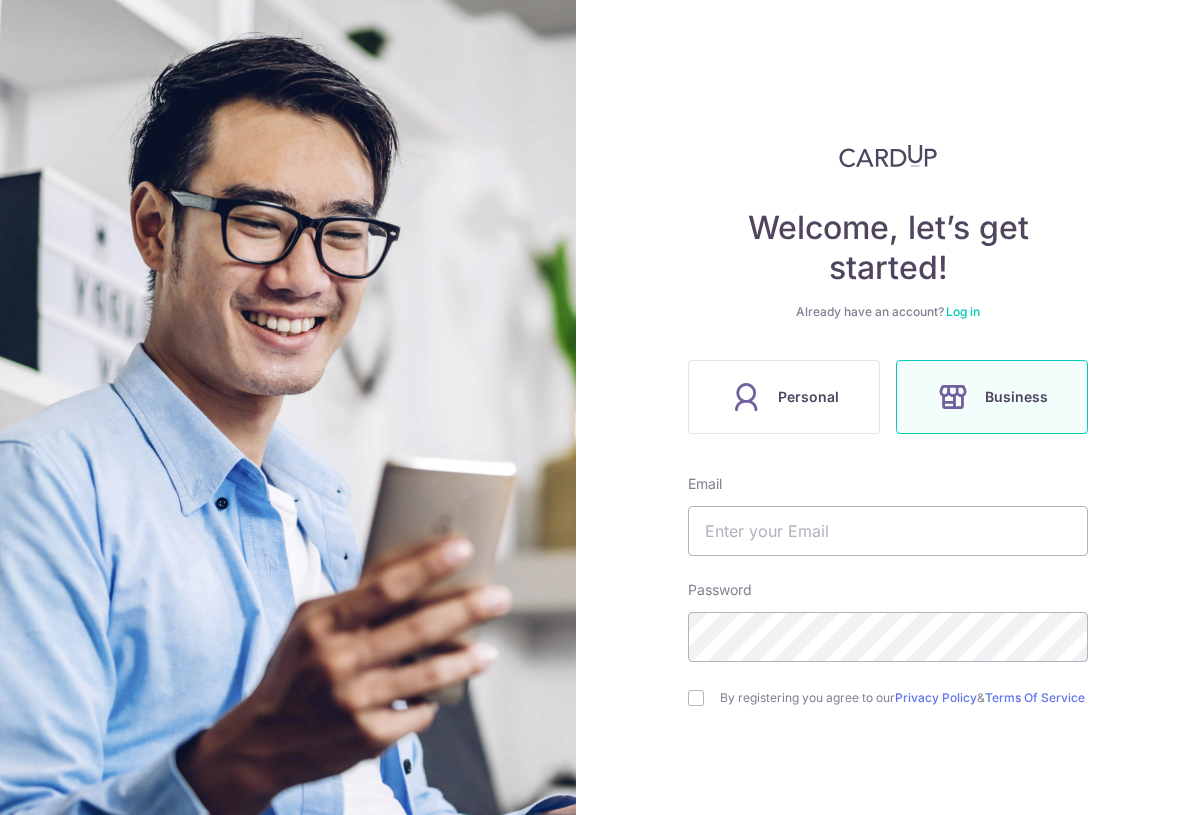 scroll, scrollTop: 0, scrollLeft: 0, axis: both 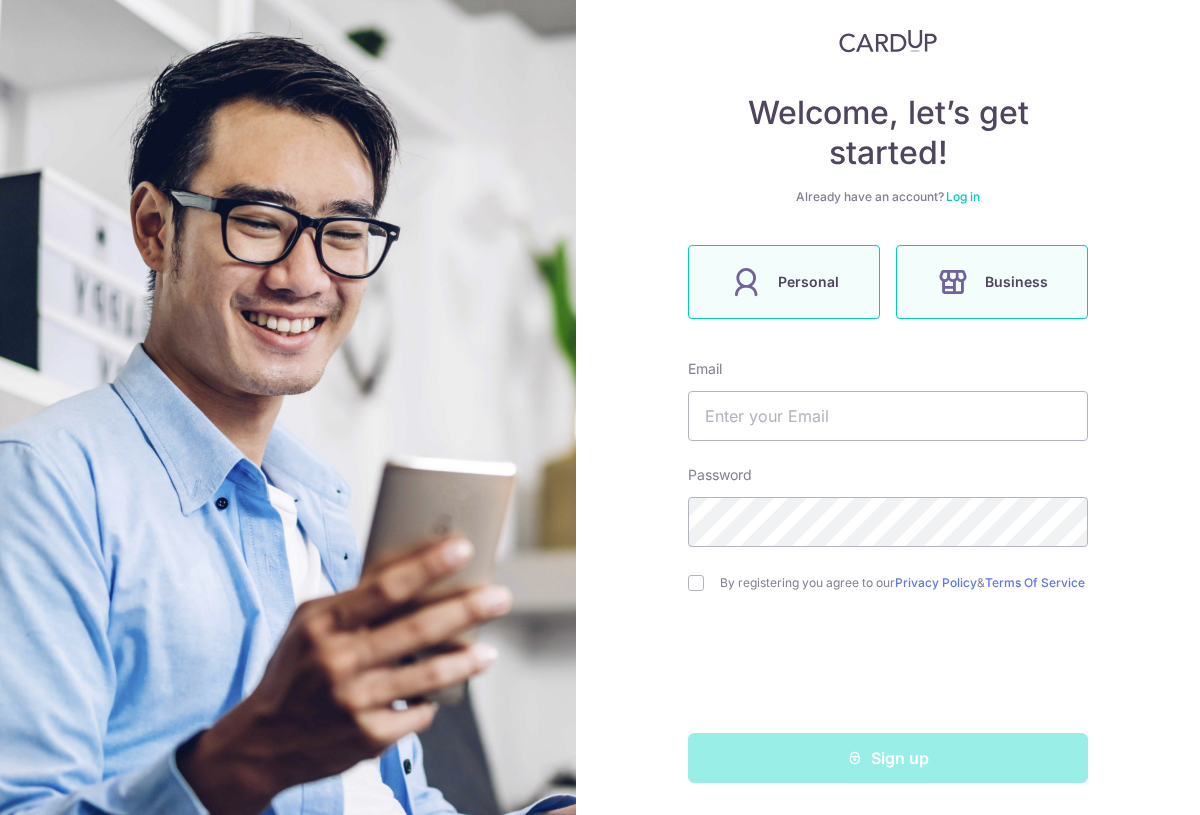 click on "Personal" at bounding box center [784, 282] 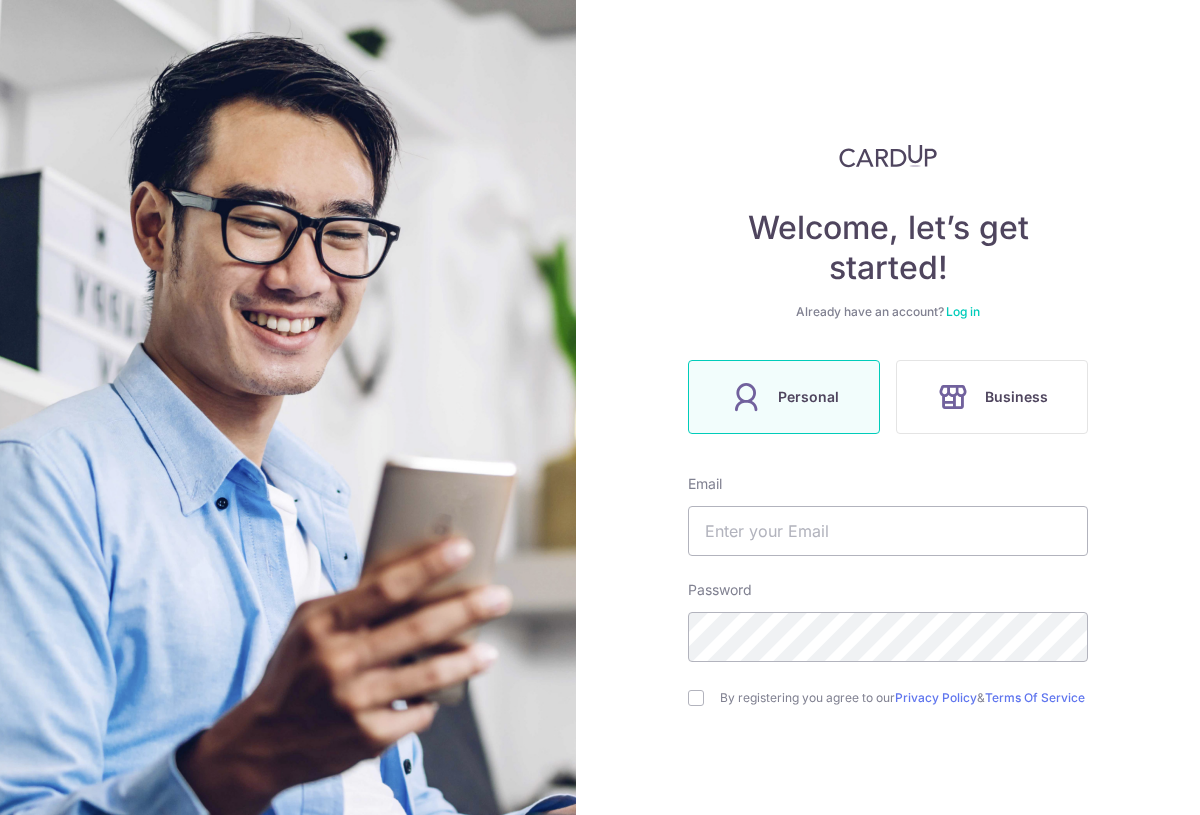 scroll, scrollTop: 123, scrollLeft: 0, axis: vertical 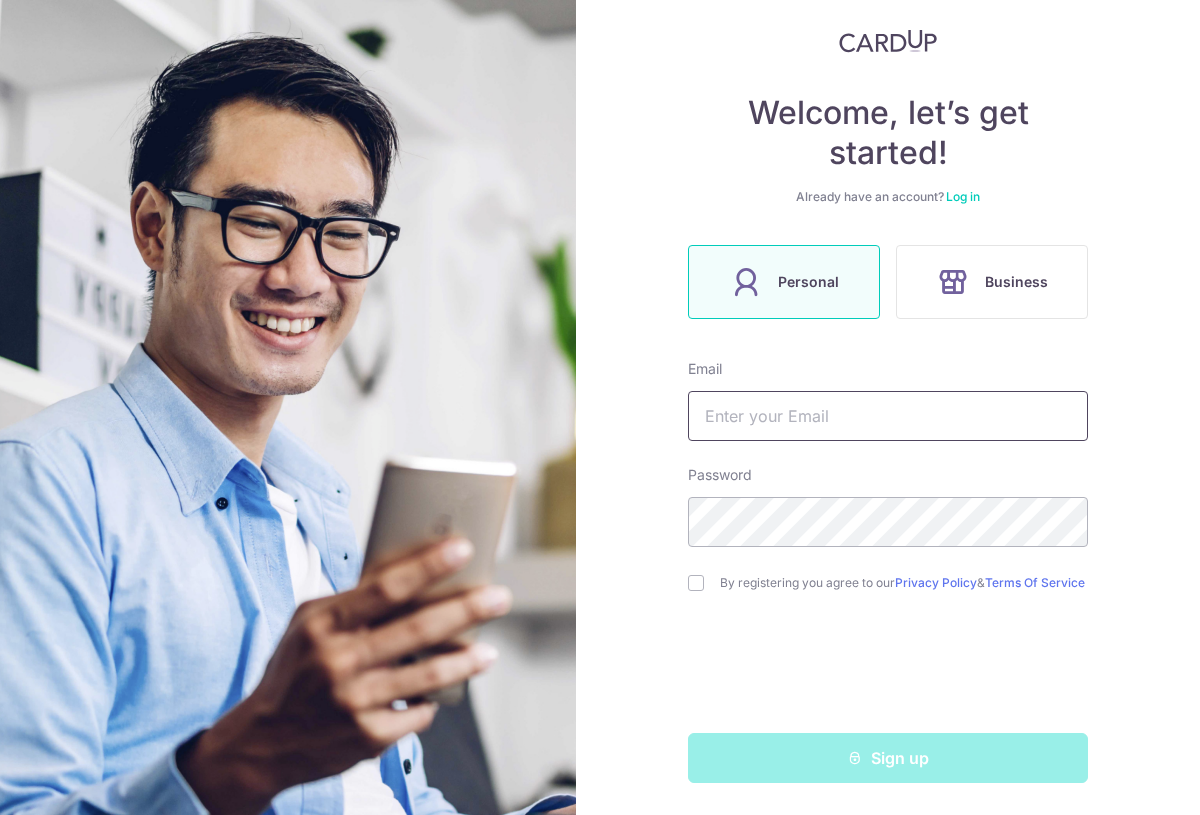 click at bounding box center (888, 416) 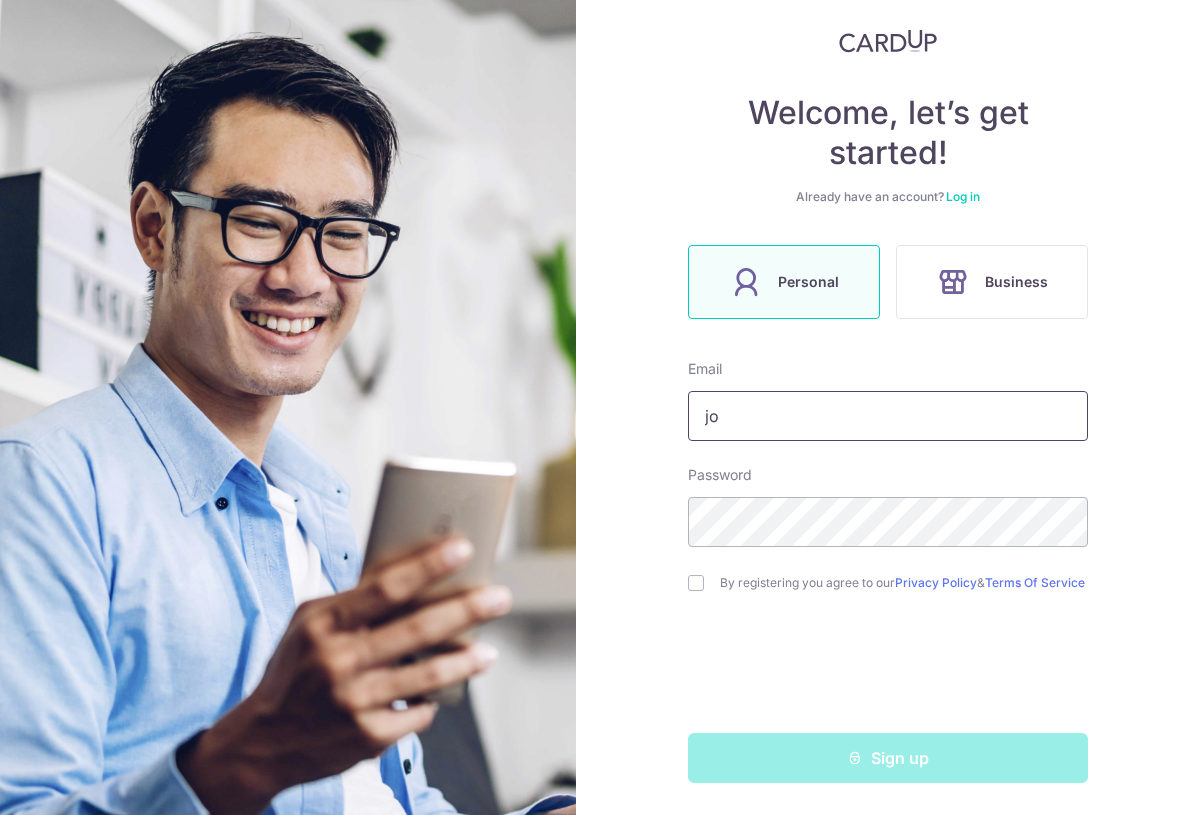 type on "[EMAIL]" 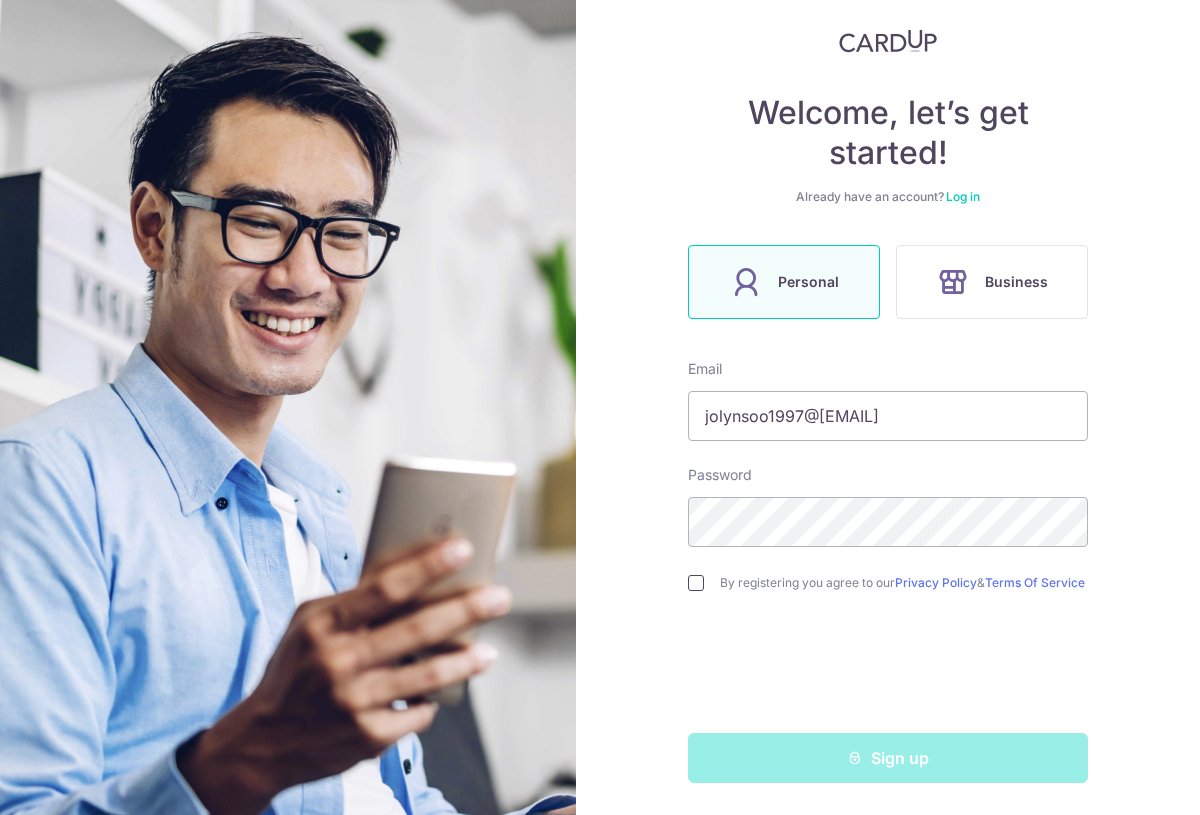 click at bounding box center (696, 583) 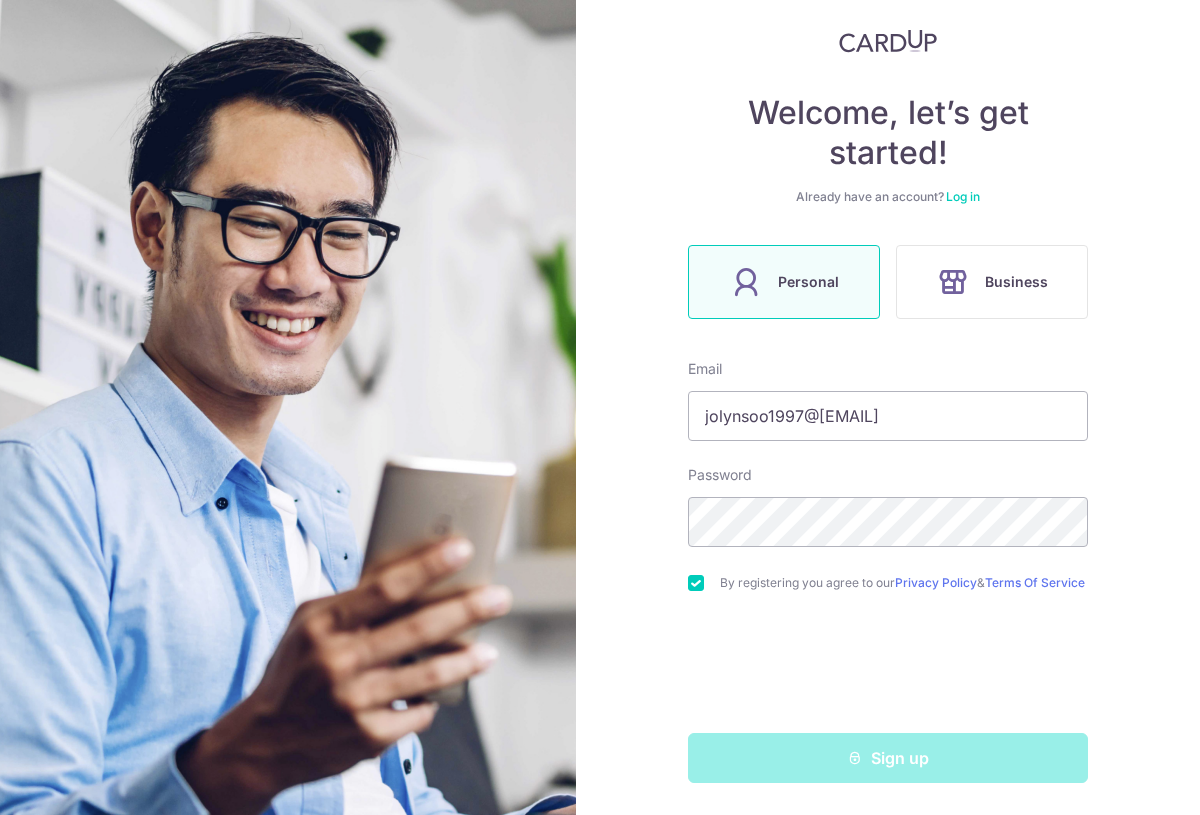 click at bounding box center (696, 583) 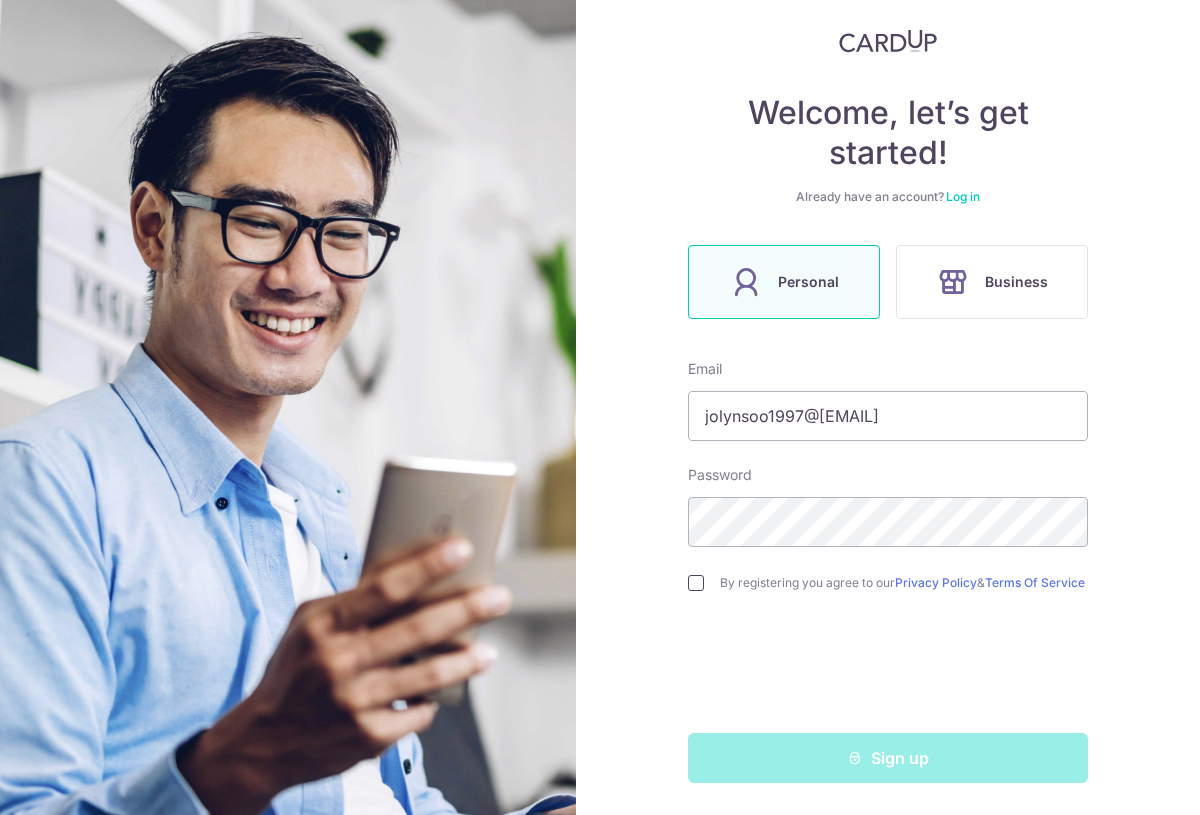 click at bounding box center (696, 583) 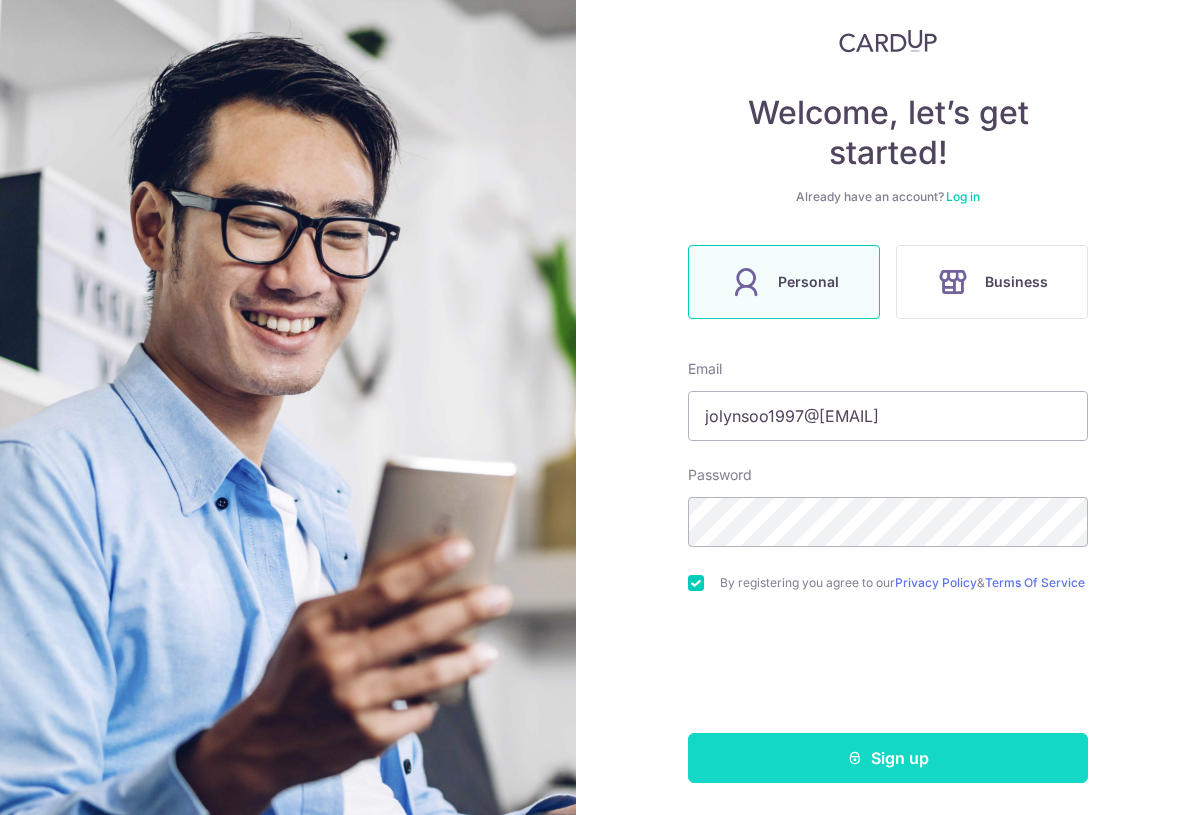 click on "Sign up" at bounding box center [888, 758] 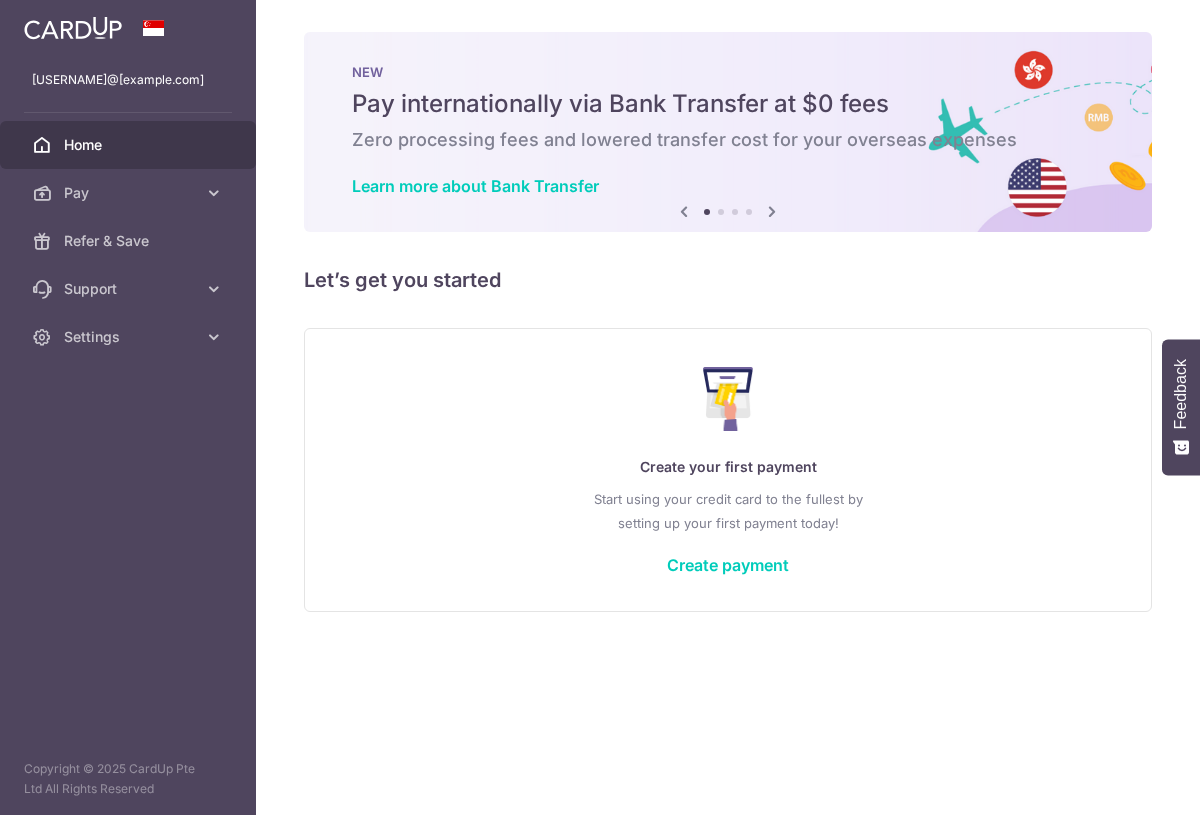 scroll, scrollTop: 0, scrollLeft: 0, axis: both 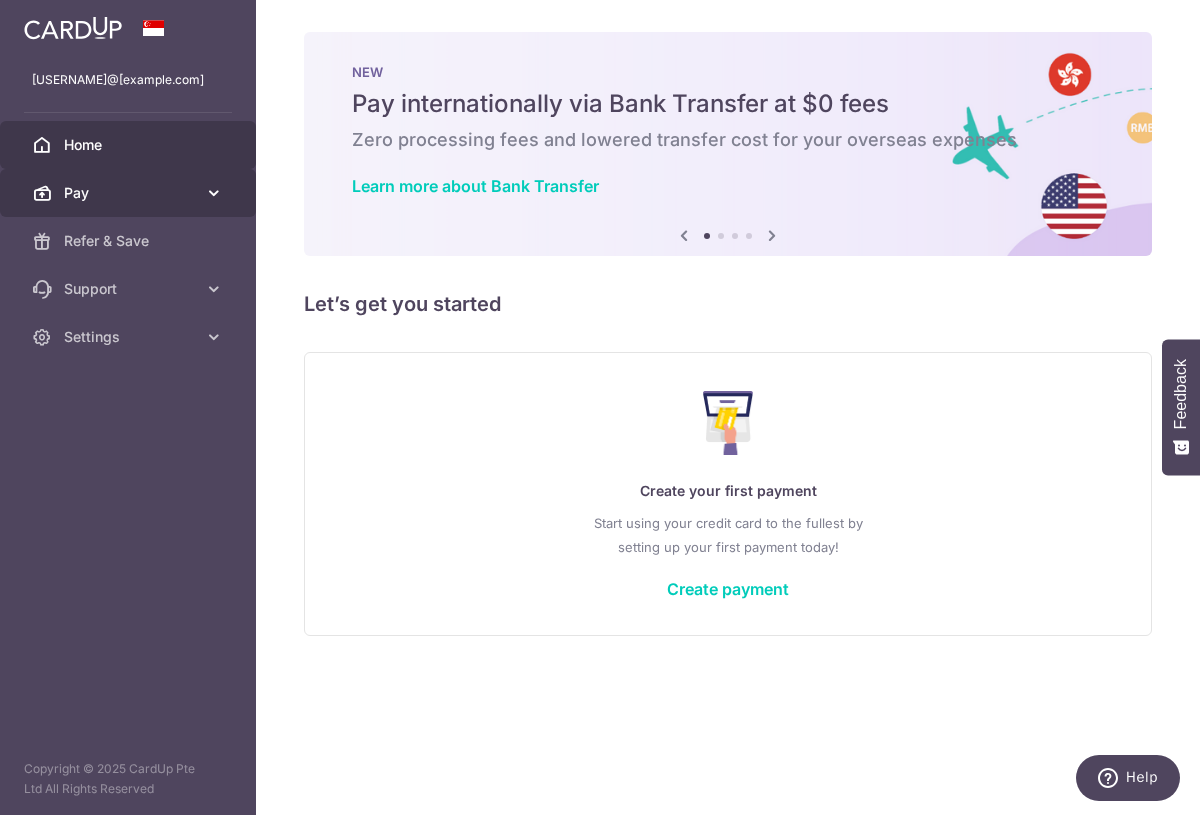 click on "Pay" at bounding box center (130, 193) 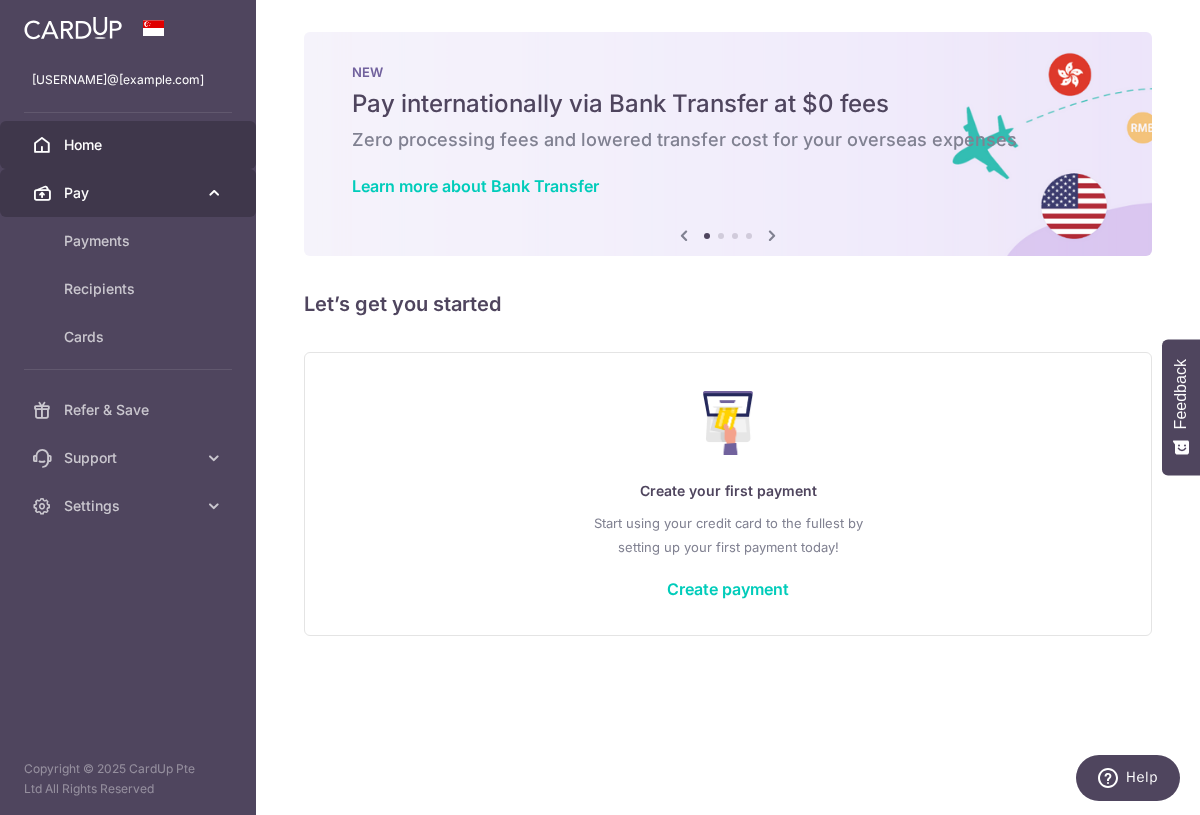 click on "Pay" at bounding box center (130, 193) 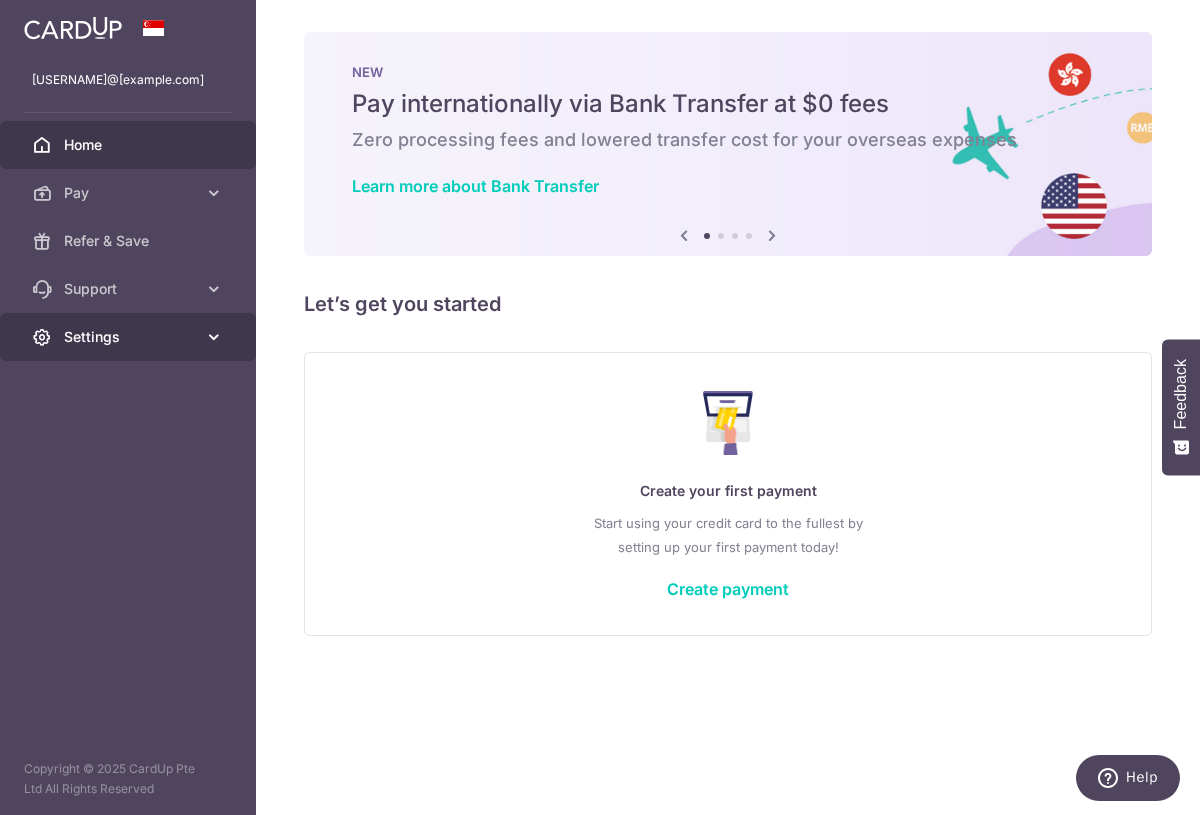 click on "Settings" at bounding box center [128, 337] 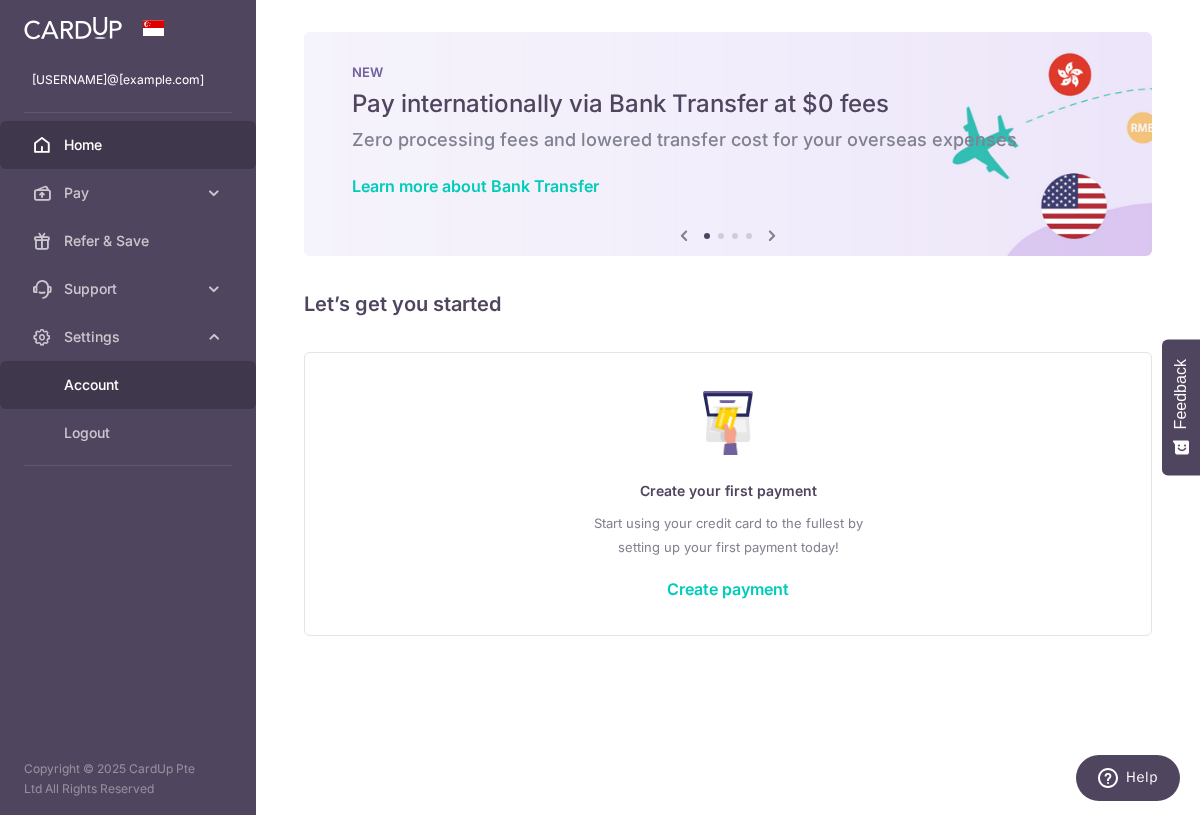 click on "Account" at bounding box center (130, 385) 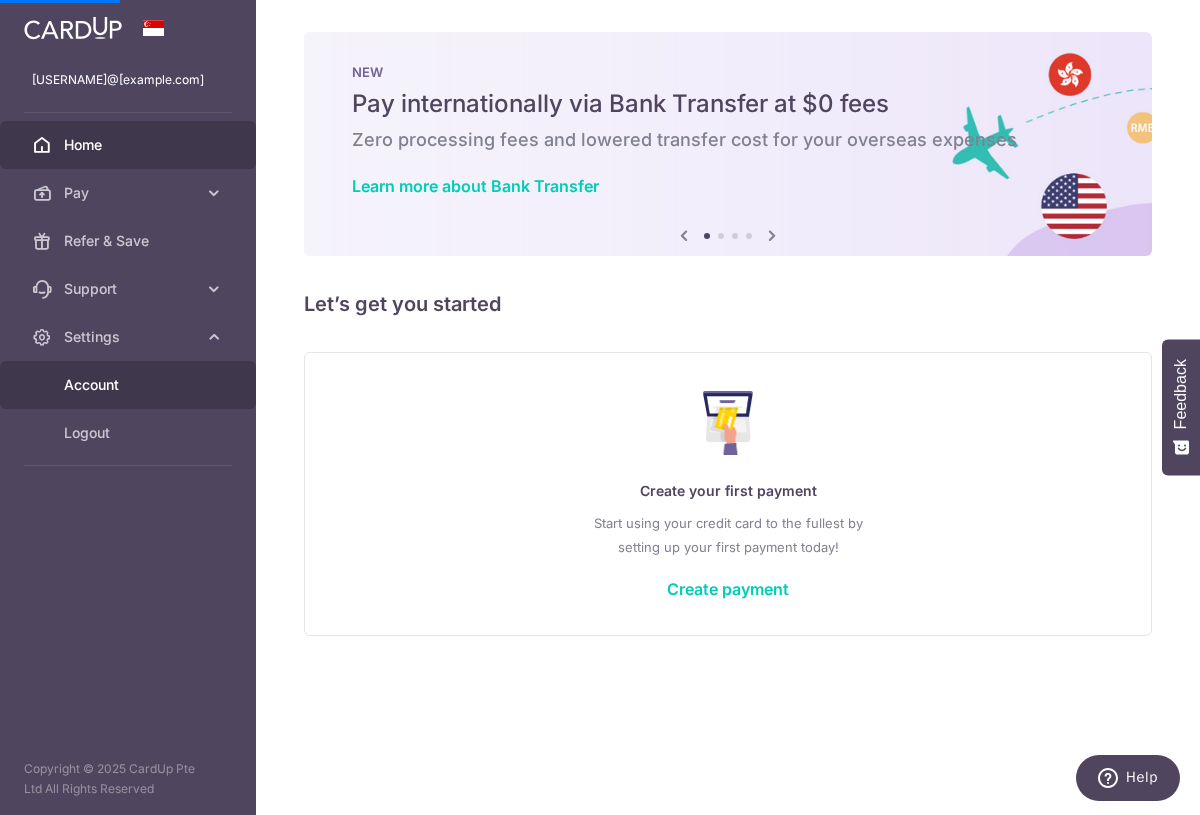 click on "Account" at bounding box center [130, 385] 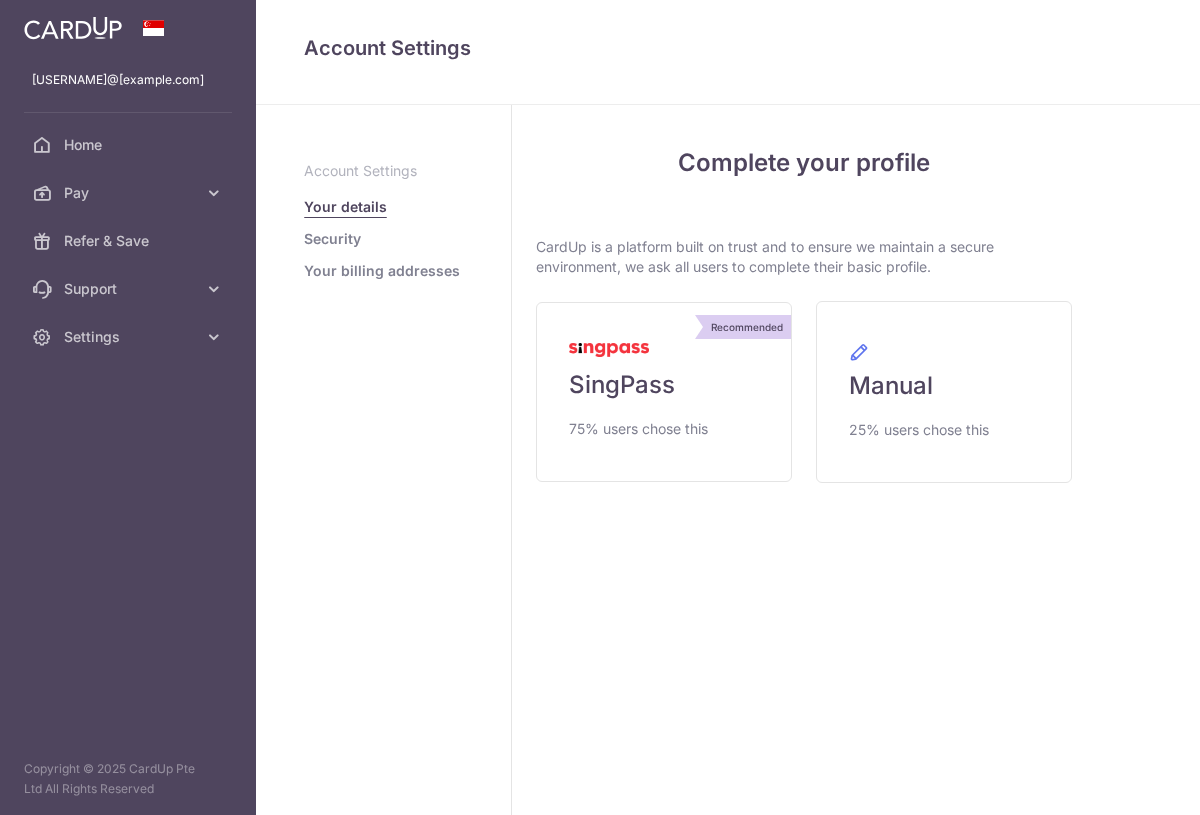 scroll, scrollTop: 0, scrollLeft: 0, axis: both 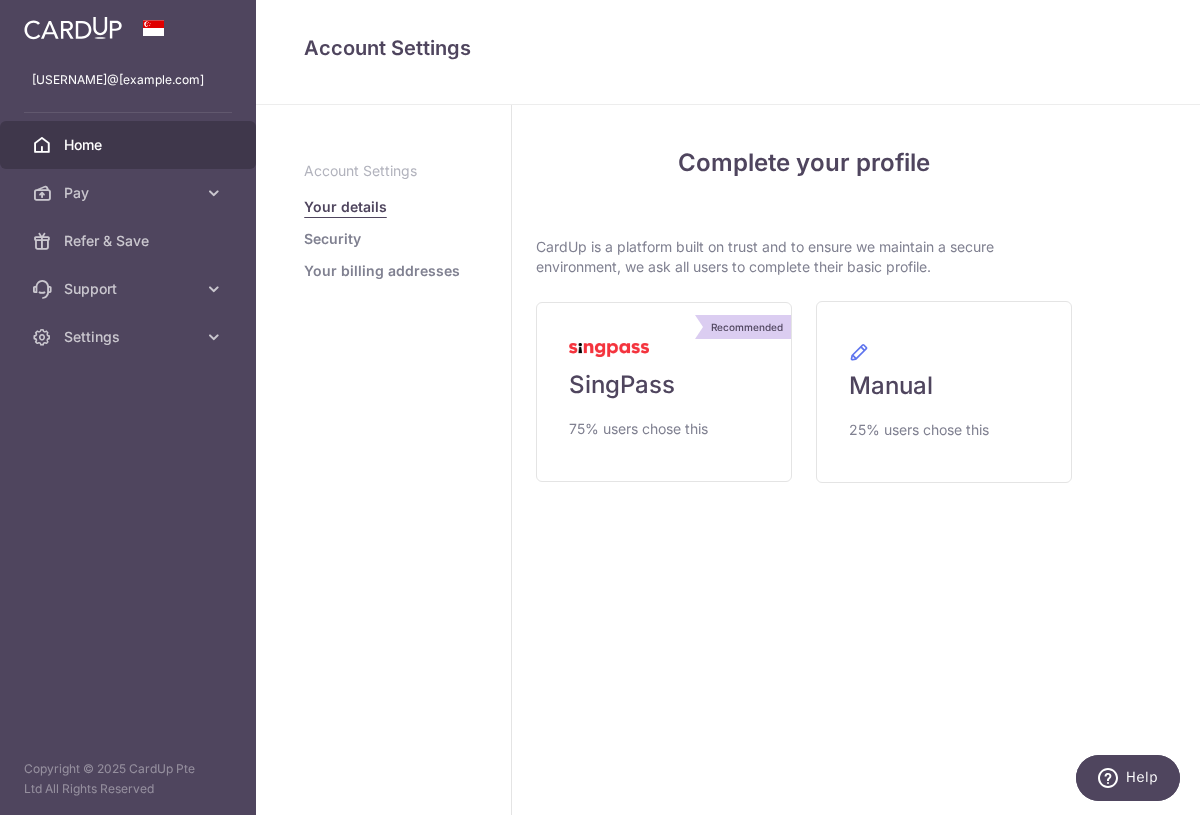 click on "Home" at bounding box center (128, 145) 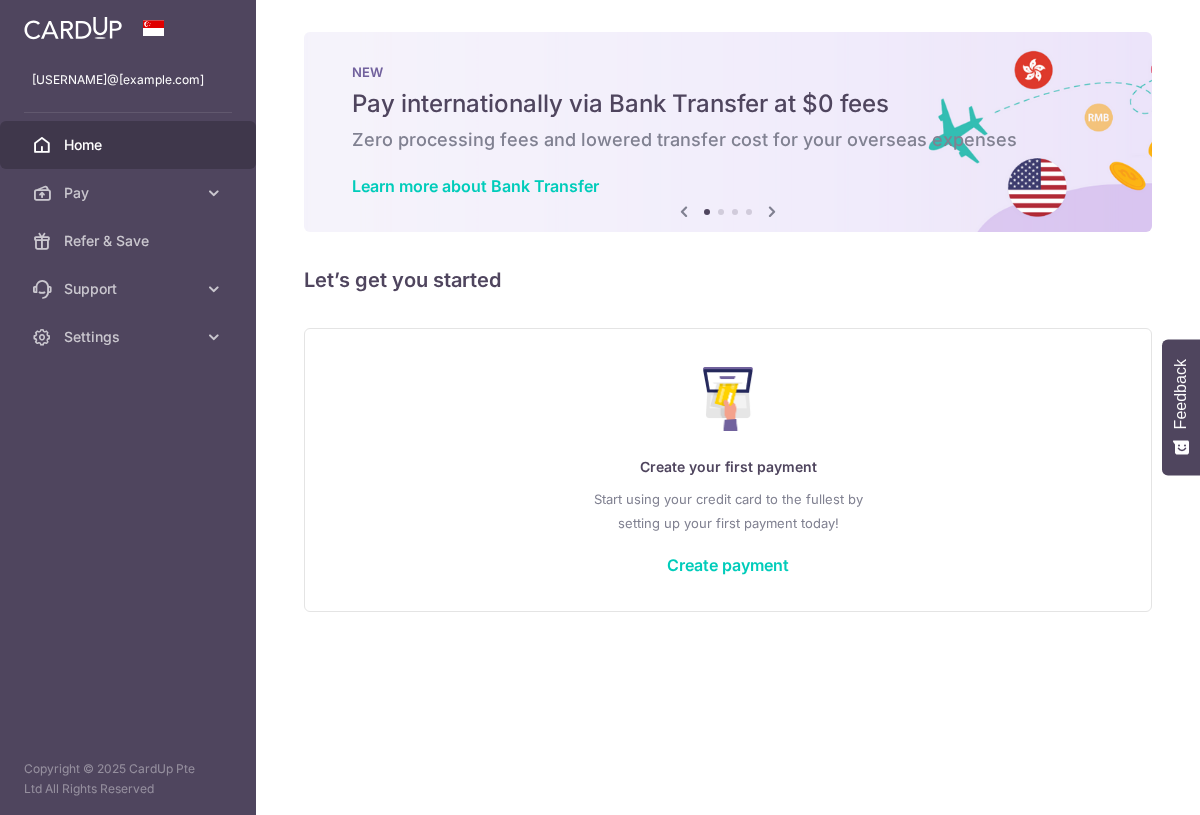 scroll, scrollTop: 0, scrollLeft: 0, axis: both 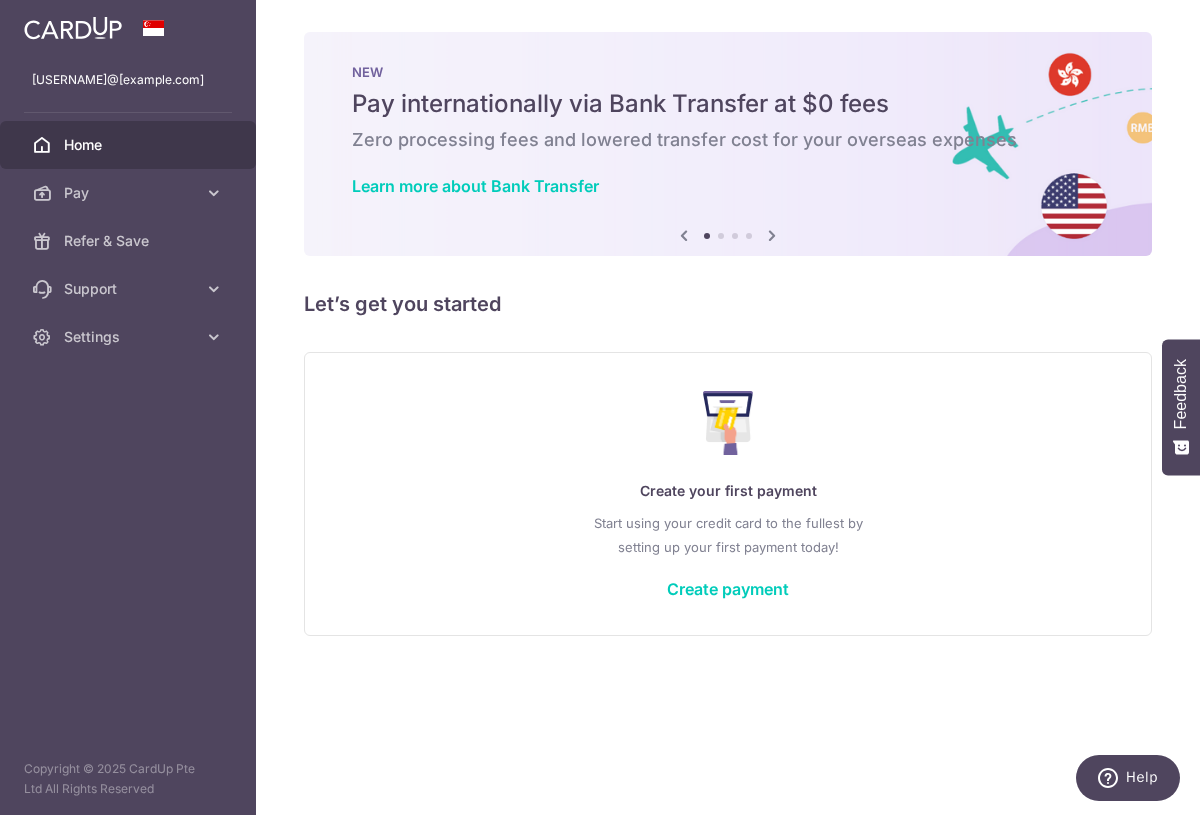 click on "Home" at bounding box center [128, 145] 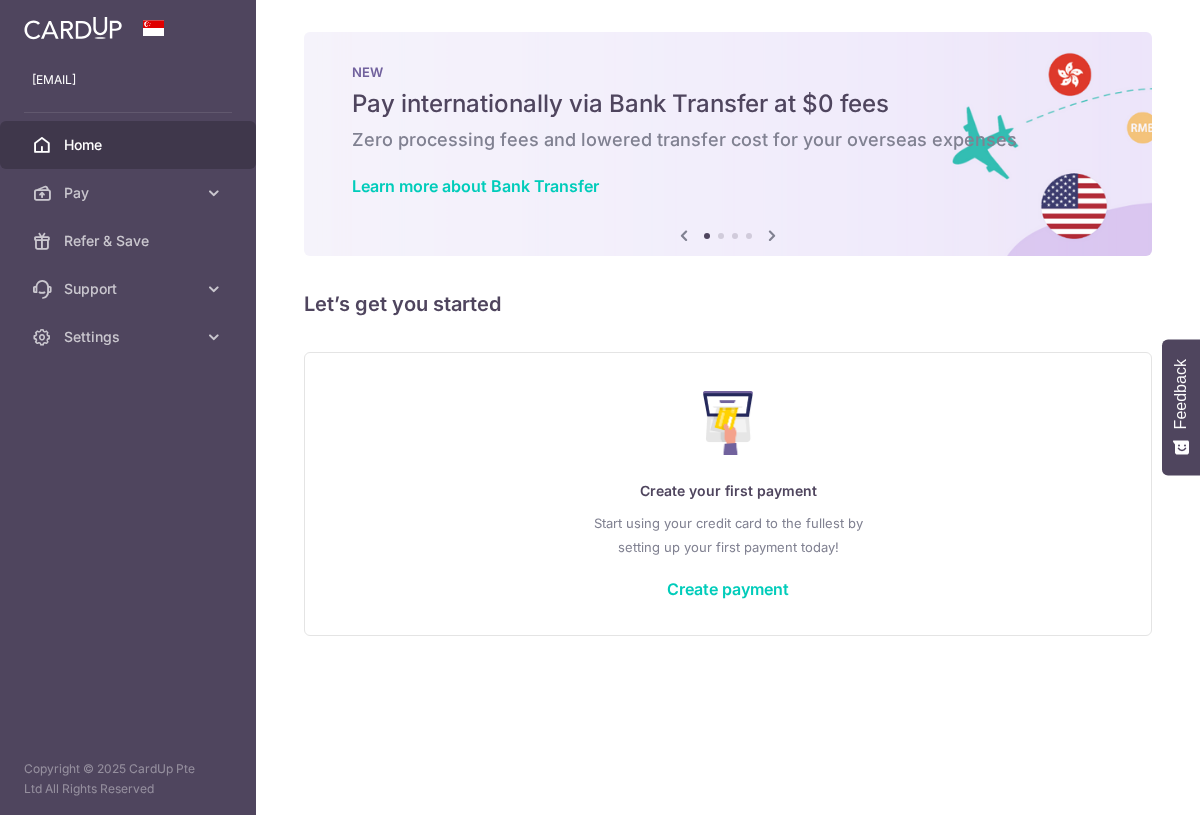 scroll, scrollTop: 0, scrollLeft: 0, axis: both 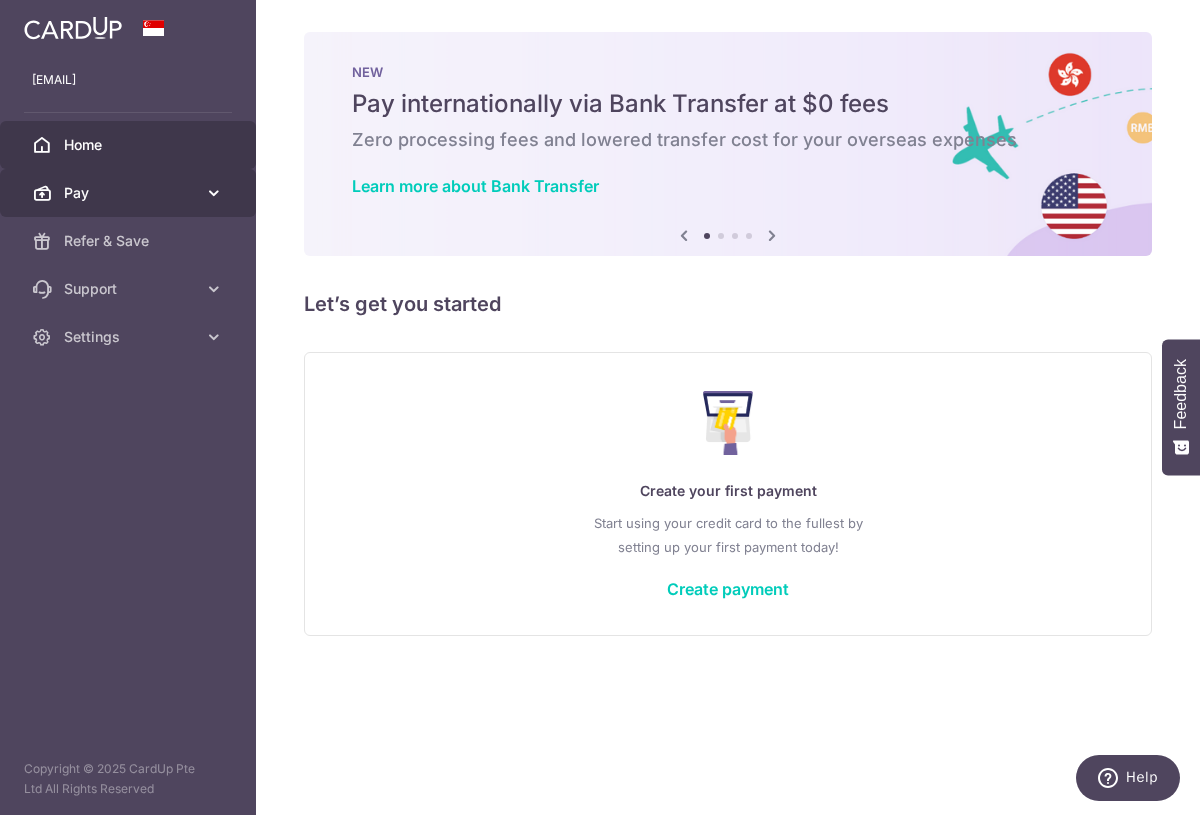 click at bounding box center (214, 193) 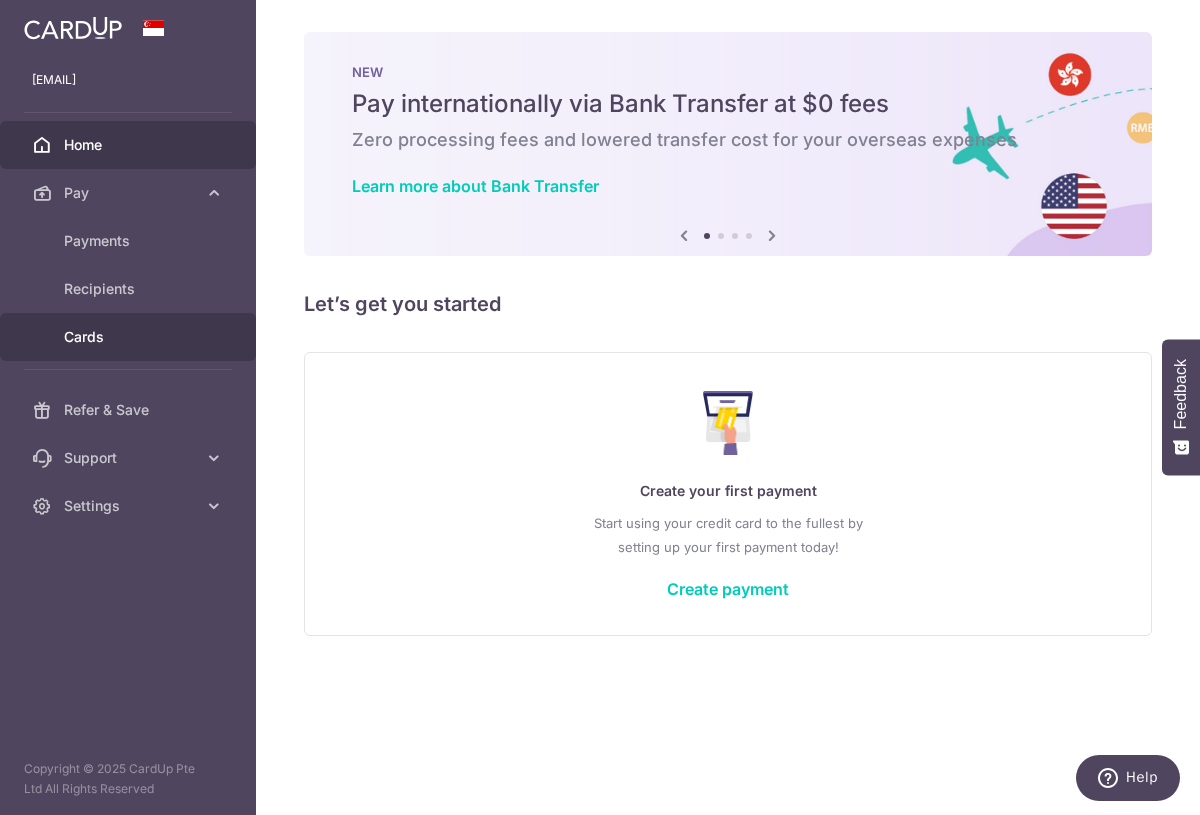 click on "Cards" at bounding box center [130, 337] 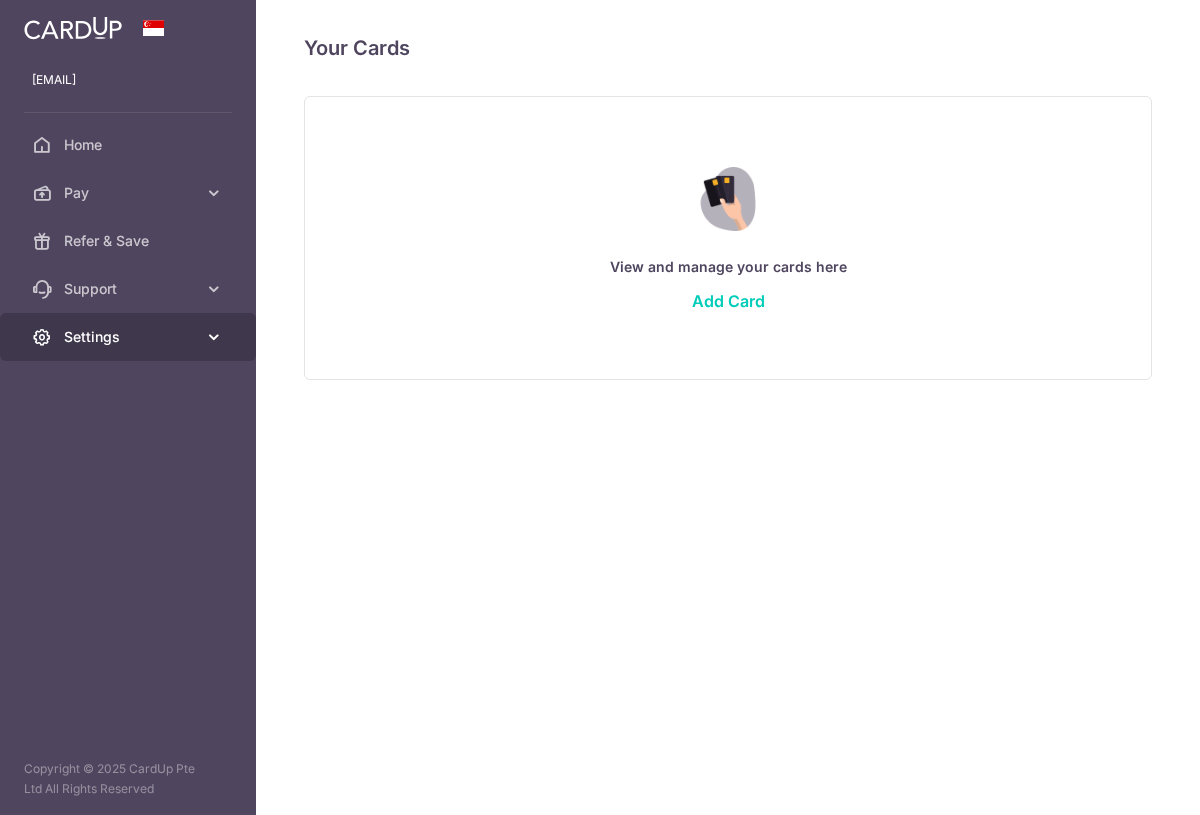 scroll, scrollTop: 0, scrollLeft: 0, axis: both 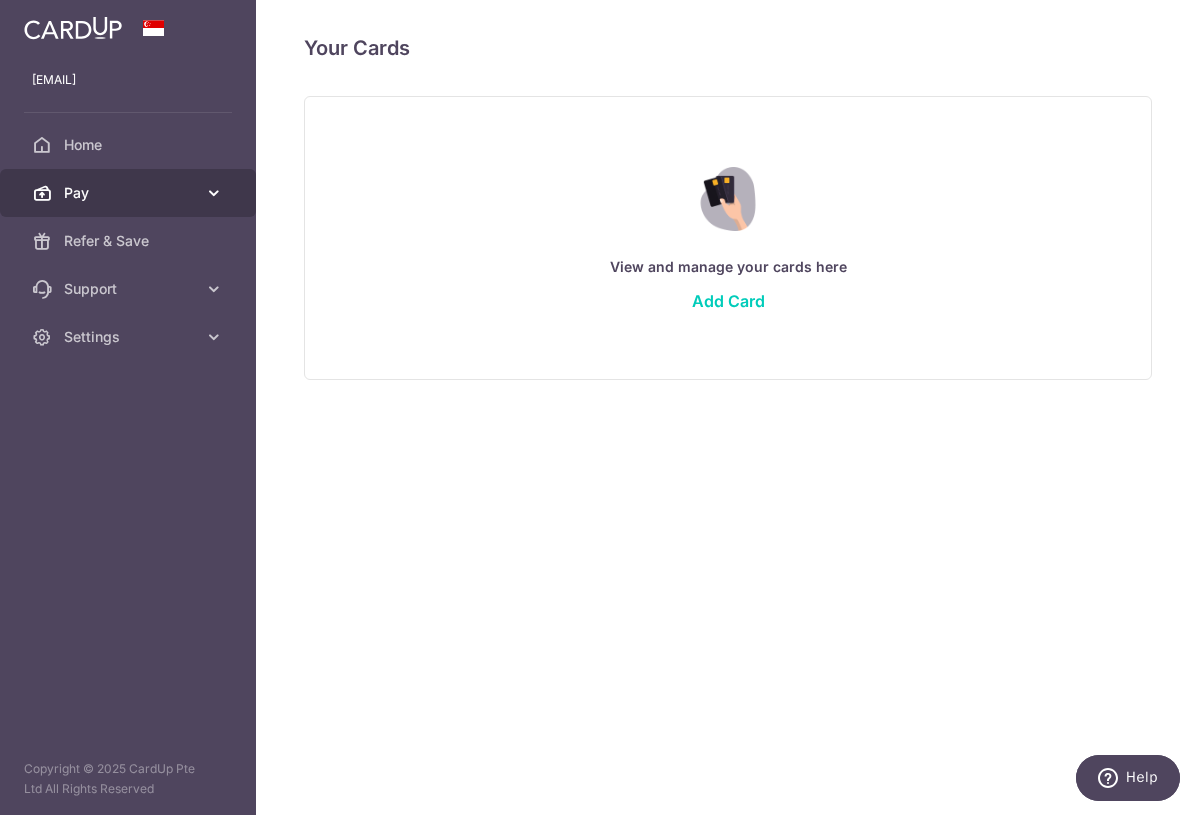 click on "Pay" at bounding box center [128, 193] 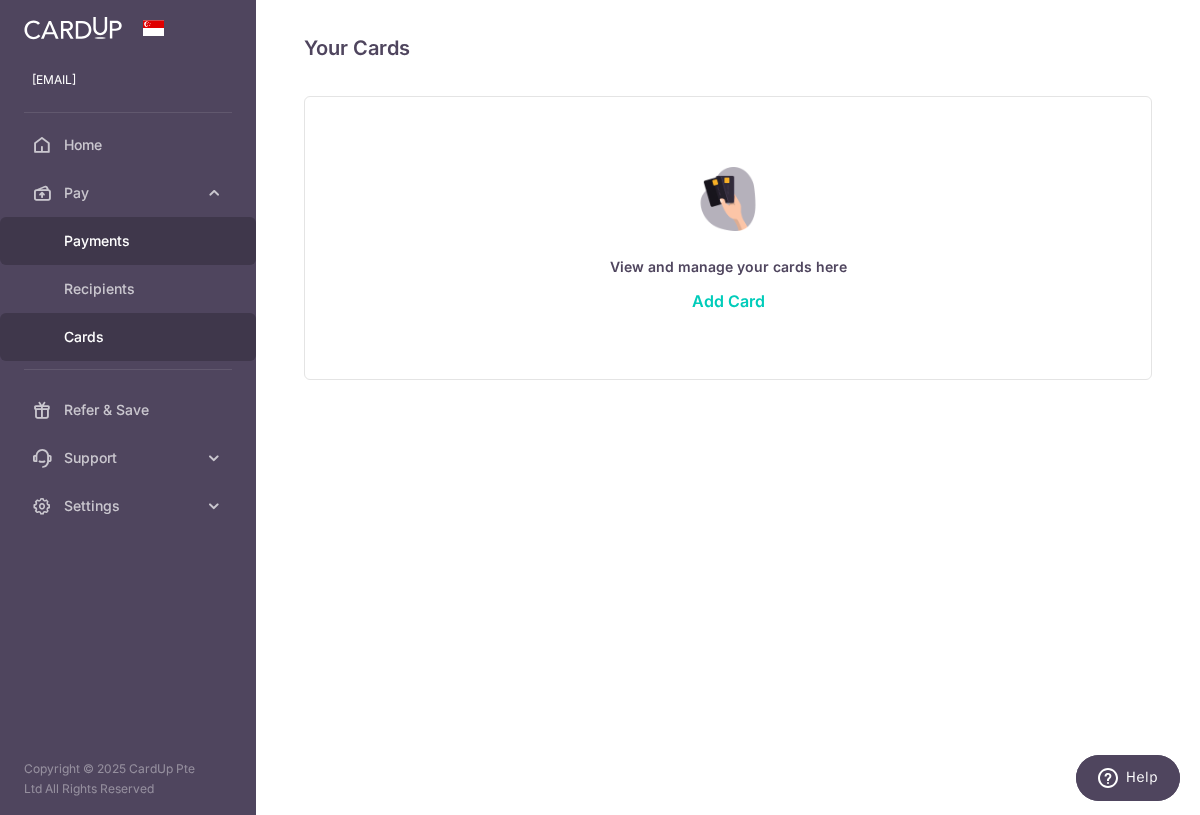 click on "Payments" at bounding box center (130, 241) 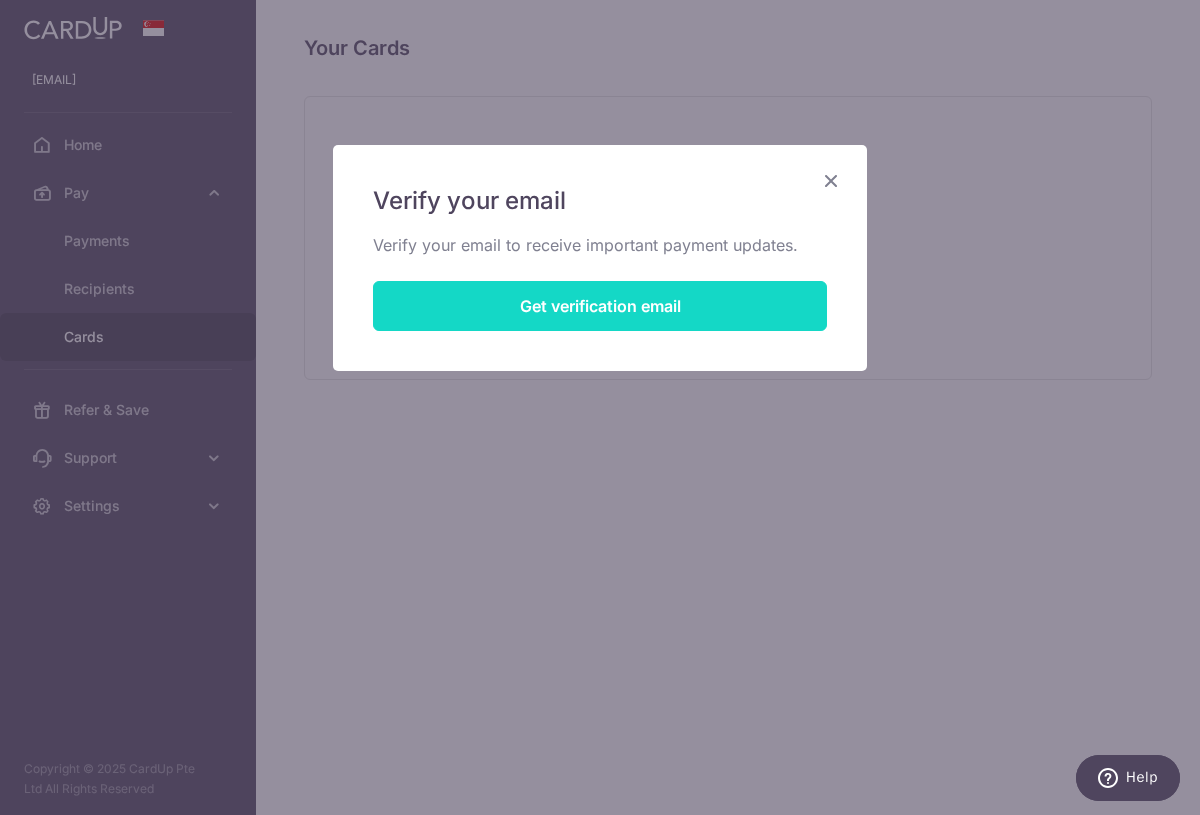 click on "Get verification email" at bounding box center (600, 306) 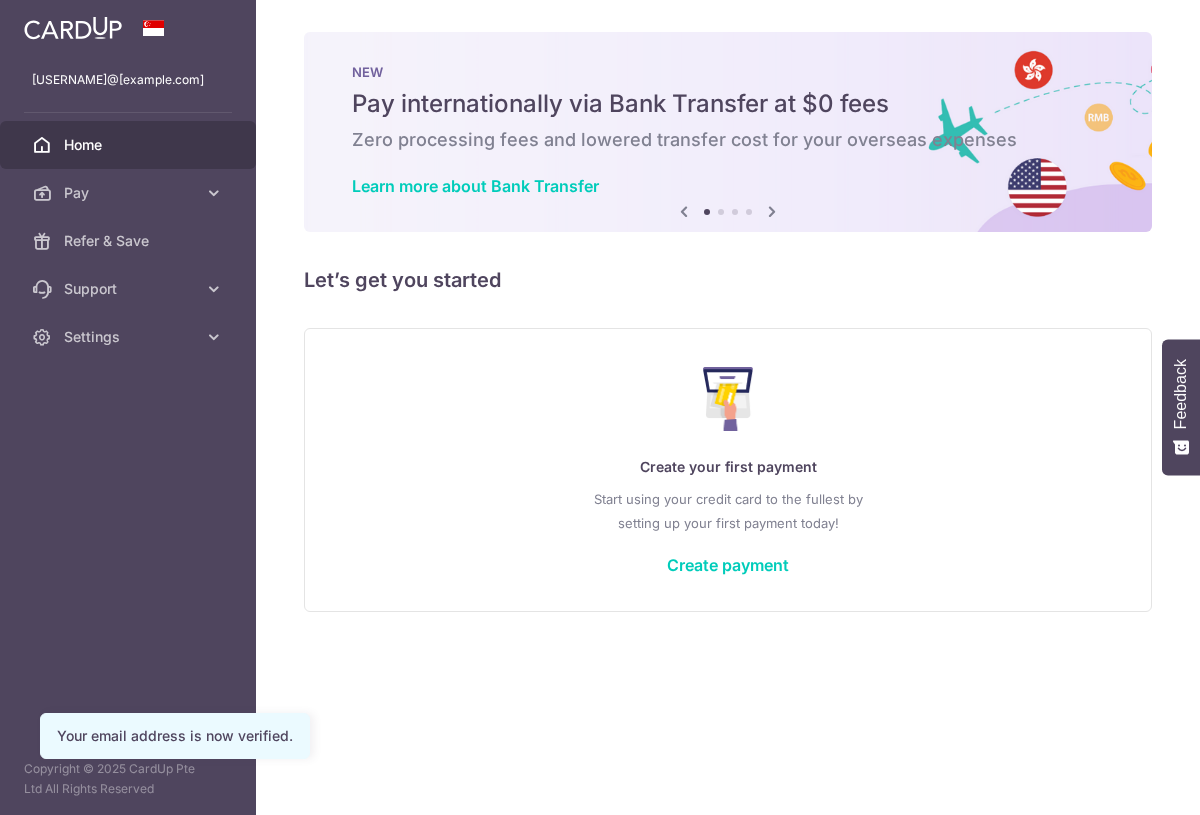 scroll, scrollTop: 0, scrollLeft: 0, axis: both 